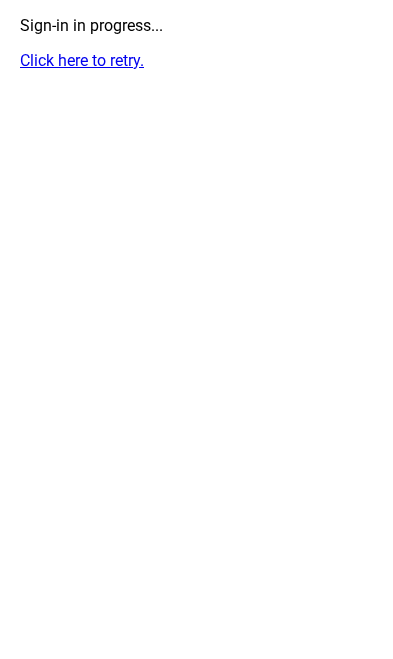 scroll, scrollTop: 0, scrollLeft: 0, axis: both 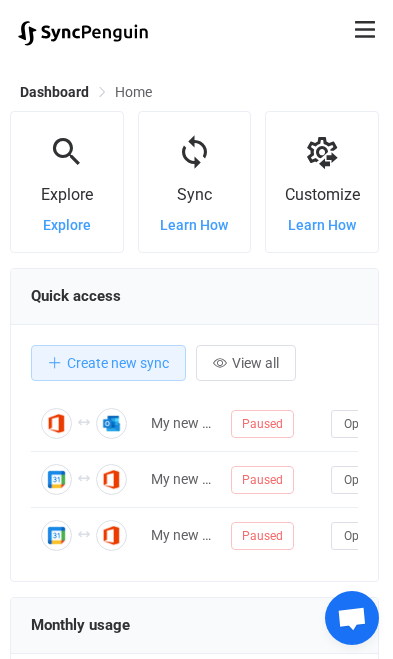 click 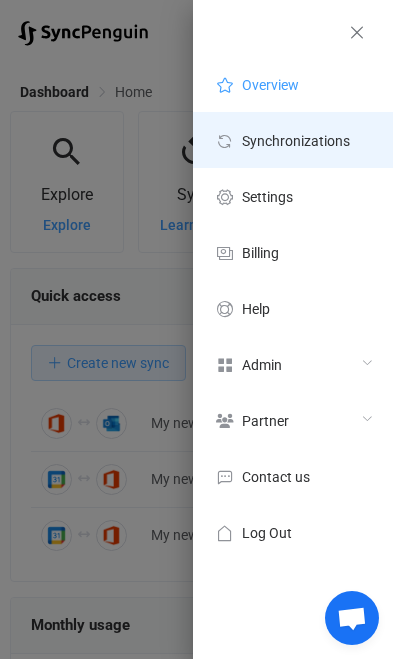 click at bounding box center [225, 141] 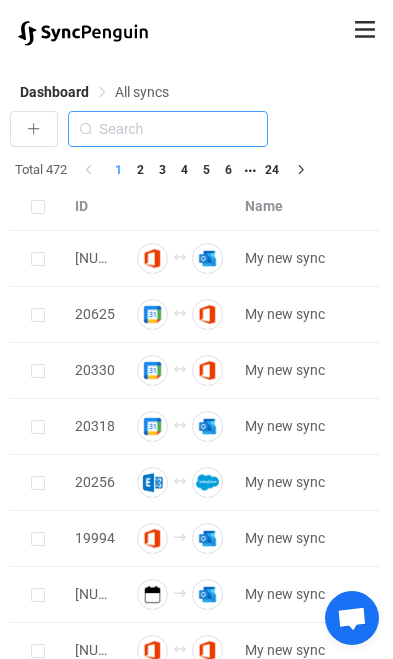 click at bounding box center [168, 129] 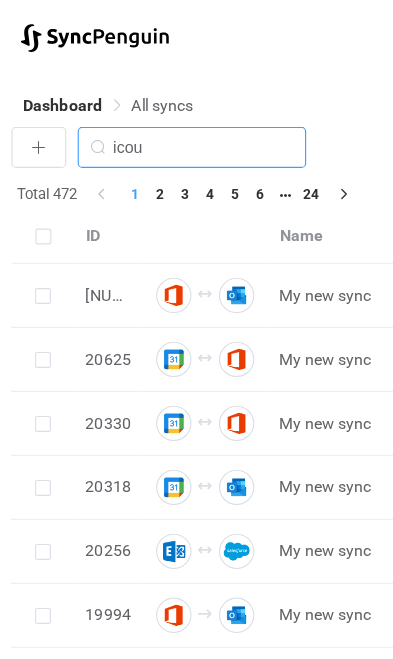 type on "icou" 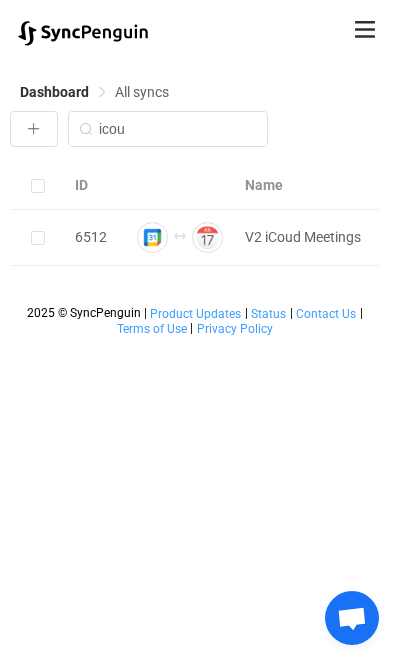 scroll, scrollTop: 0, scrollLeft: 195, axis: horizontal 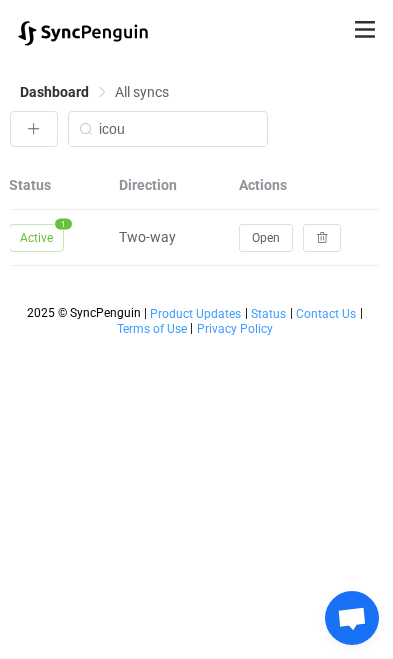 click on "Open" at bounding box center [266, 238] 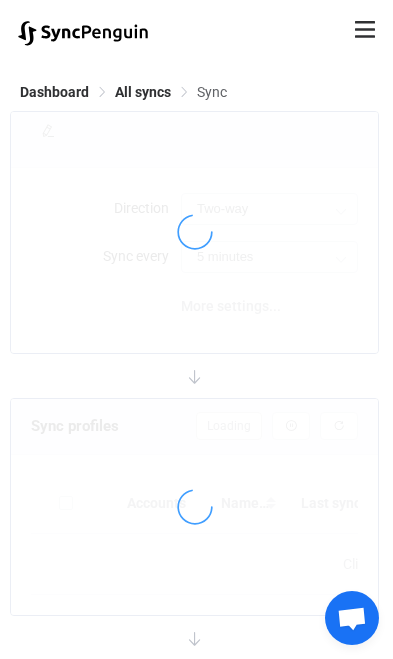 type on "10 minutes" 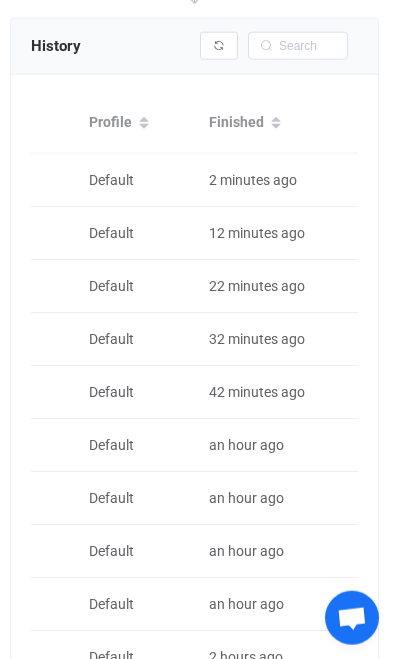 scroll, scrollTop: 882, scrollLeft: 0, axis: vertical 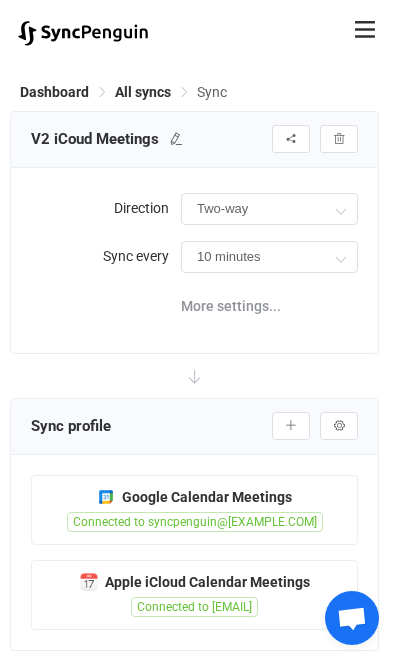 click 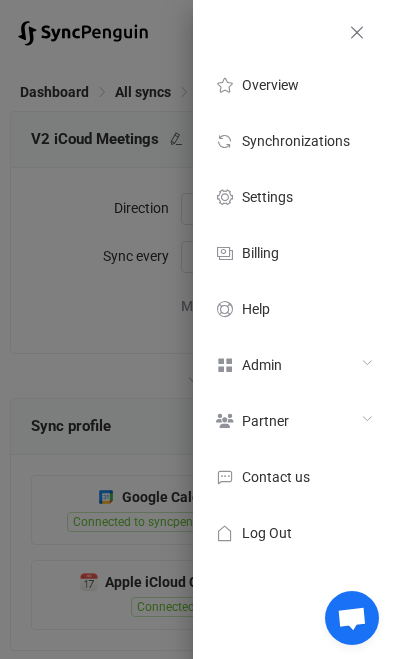 click on "Admin" at bounding box center (293, 364) 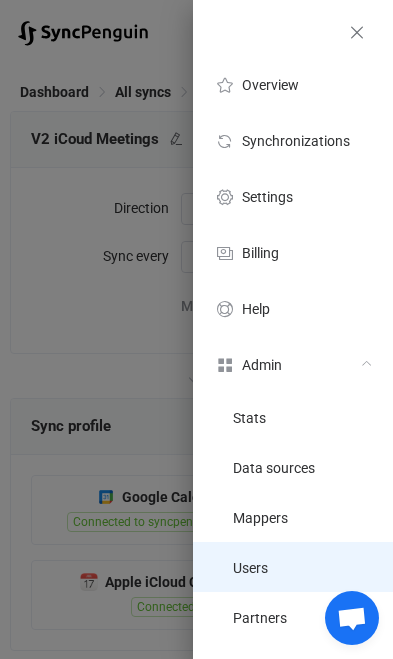click on "Users" at bounding box center (293, 567) 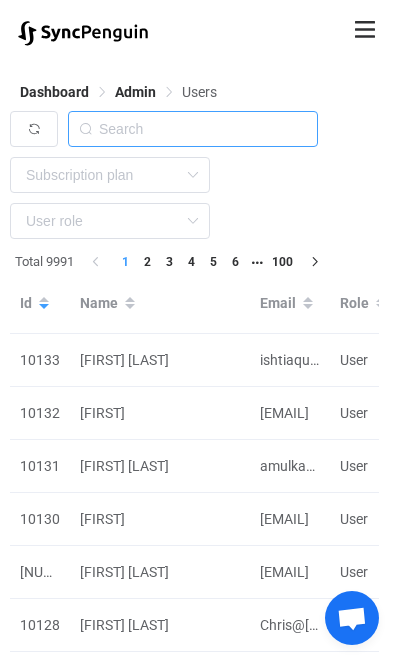 click at bounding box center [193, 129] 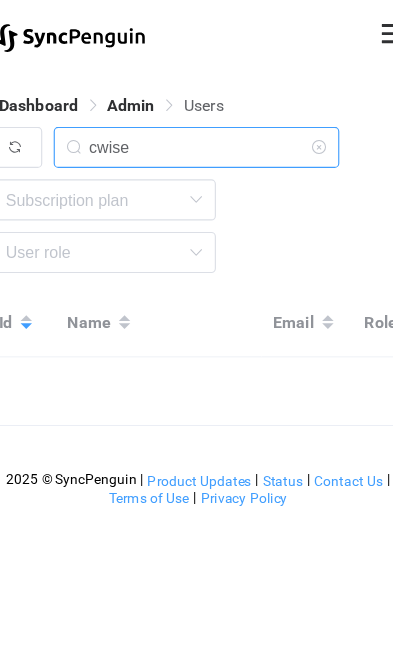 type on "cwise" 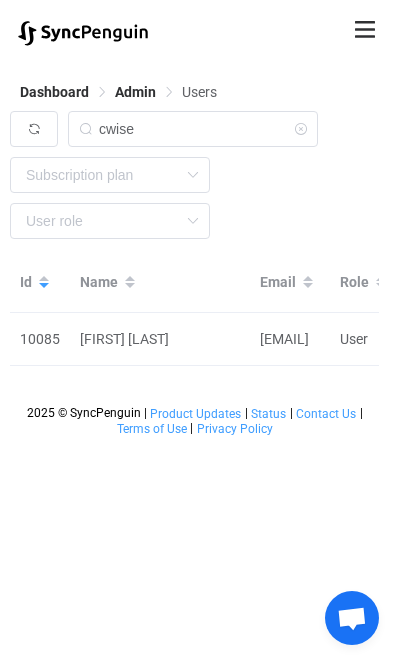 scroll, scrollTop: 0, scrollLeft: 209, axis: horizontal 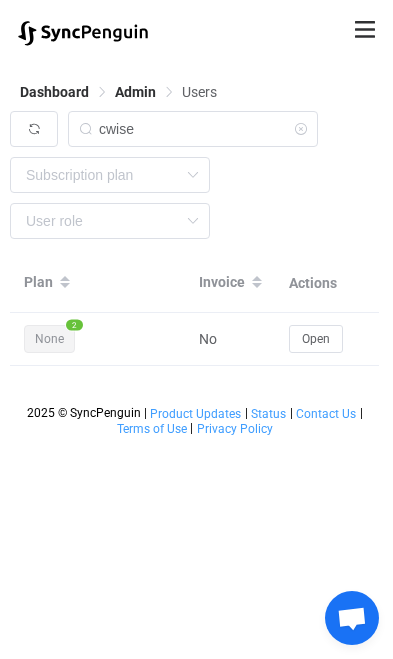 click on "Open" at bounding box center [316, 339] 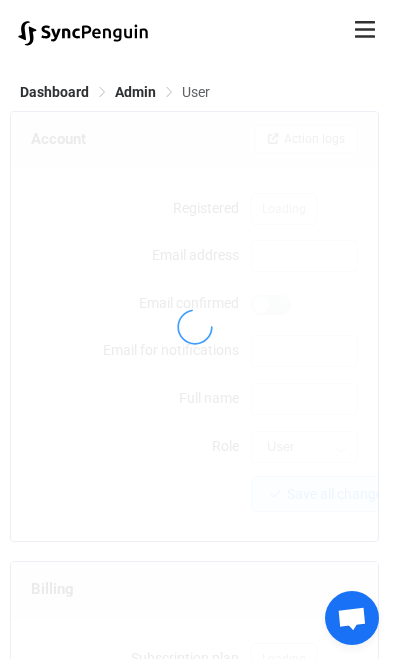 type on "[EMAIL]" 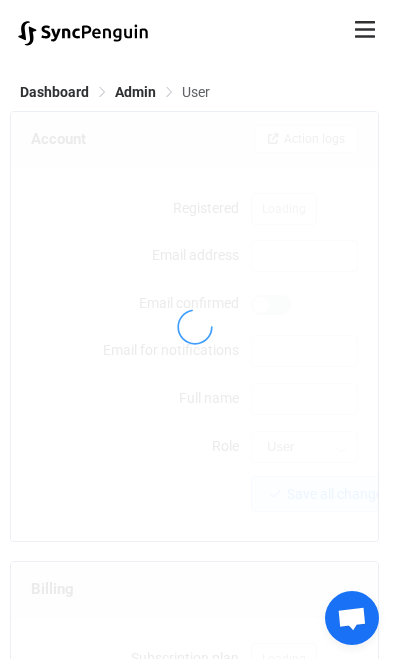 type on "[FIRST] [LAST]" 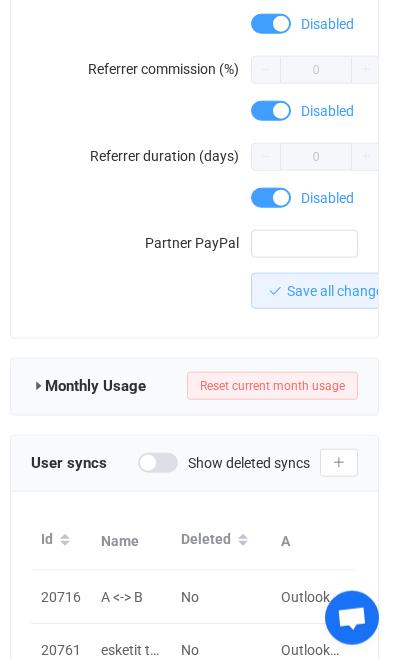 scroll, scrollTop: 2140, scrollLeft: 0, axis: vertical 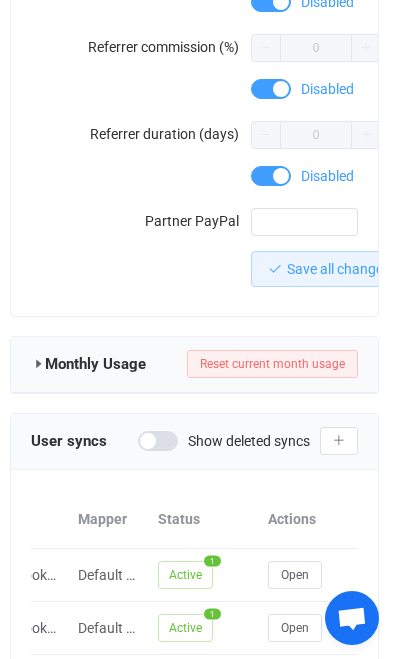 click on "Open" at bounding box center [295, 575] 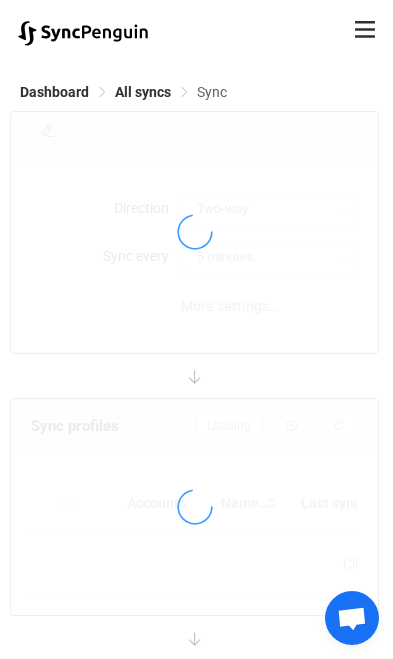 type on "10 minutes" 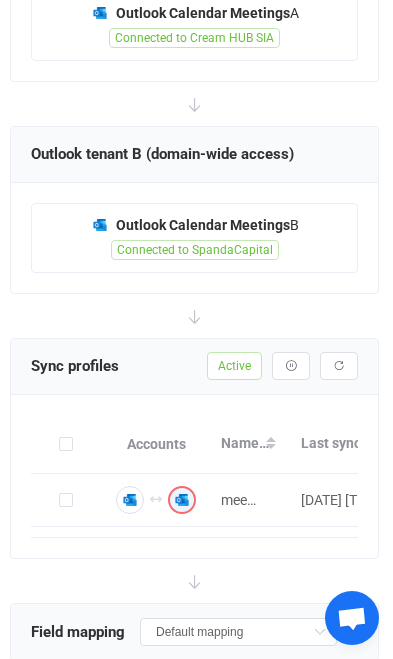 click at bounding box center (182, 500) 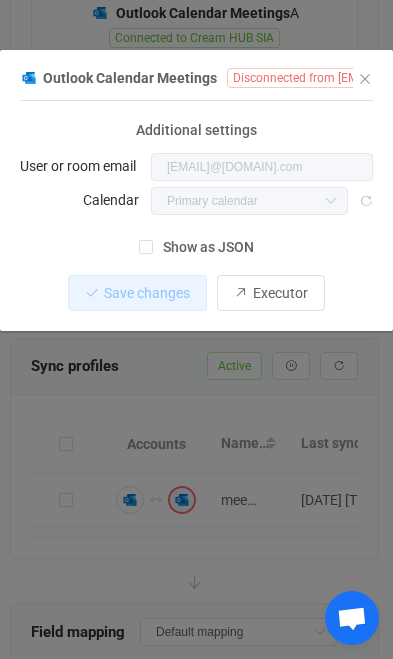 click on "Standard output:
Unable to load user ID
{
error: {
code: 'Request_ResourceNotFound',
message: "Resource '[EMAIL]' does not exist or one of its queried reference-property objects are not present.",
innerError: {
date: '[DATE]T[TIME]',
'request-id': '[REQUEST_ID]',
'client-request-id': '[REQUEST_ID]'
}
}
}
Output saved to the file Connection type Using the [PRODUCT] Entra ID app registration Using a custom Entra ID app registration Using the [PRODUCT] Entra ID app registration RECONNECT RECONNECT RECONNECT Client credentials Tenant ID Client credentials Client ID Client credentials Client secret User group User group
Nothing found or no access
Additional settings Calendar" at bounding box center [196, 185] 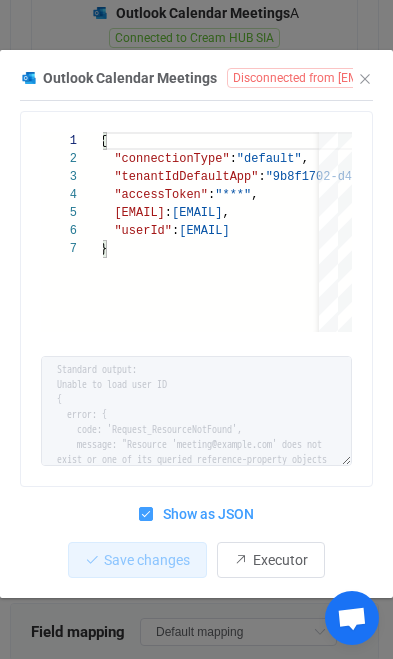 click on "Outlook Calendar Meetings Disconnected  from [EMAIL] 1 2 3 4 5 6 7 {
"connectionType" :  "default" ,
"tenantIdDefaultApp" :  "[UUID]" ,
"accessToken" :  "***" ,
"userEmail" :  "[EMAIL]" ,
"userId" :  "[EMAIL]"
} {
"connectionType": "default",
"tenantIdDefaultApp": "[UUID]",
"accessToken": "***",
"userEmail": "[EMAIL]",
"userId": "[EMAIL]"
} Standard output:
Unable to load user ID
{
error: {
code: 'Request_ResourceNotFound',
message: "Resource '[EMAIL]' does not exist or one of its queried reference-property objects are not present.",
innerError: {
date: '2025-08-01T10:42:28',
'request-id': '[UUID]',
'client-request-id': '[UUID]'
}
}
}
Output saved to the file Show as JSON Save changes Done Executor" at bounding box center (196, 329) 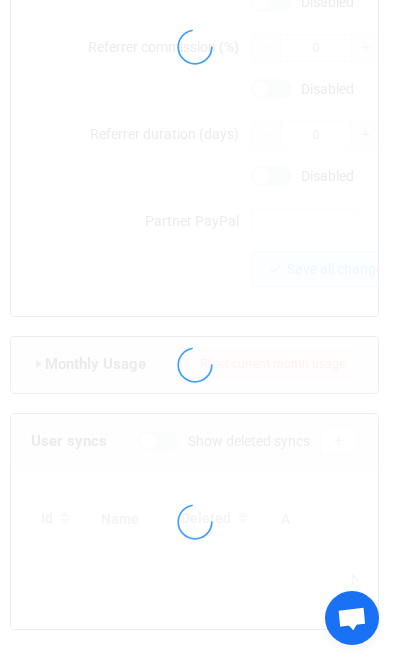 type on "[EMAIL]" 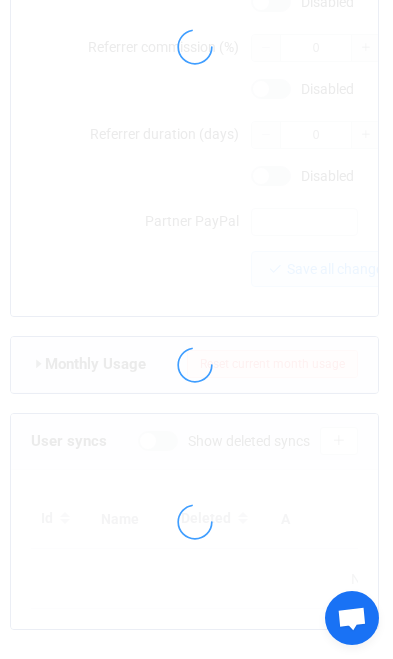 type on "[FIRST] [LAST]" 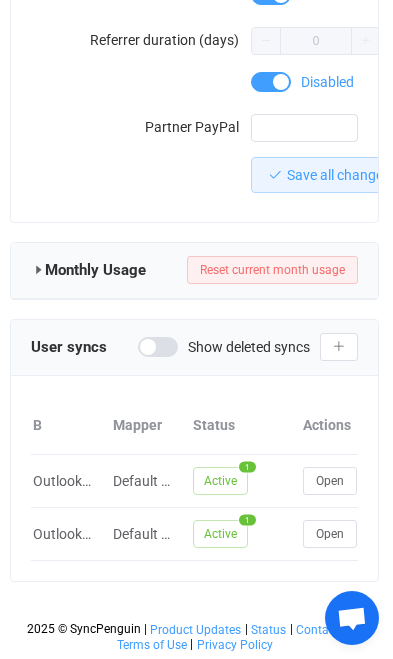click on "Open" at bounding box center [330, 534] 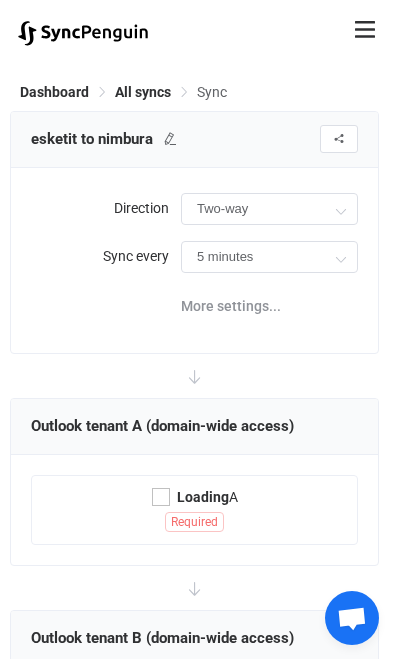 type on "10 minutes" 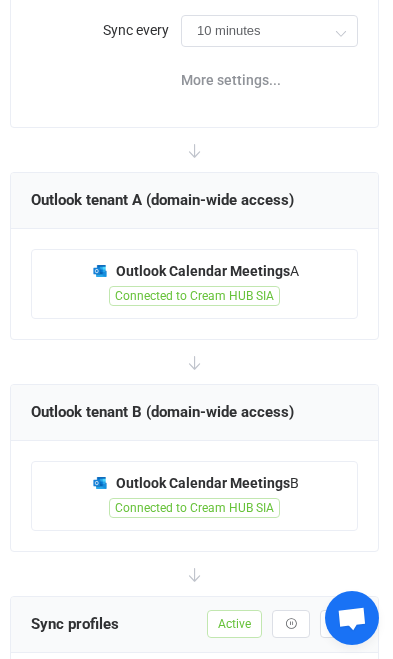 click on "Connected  to Cream HUB SIA" at bounding box center [194, 293] 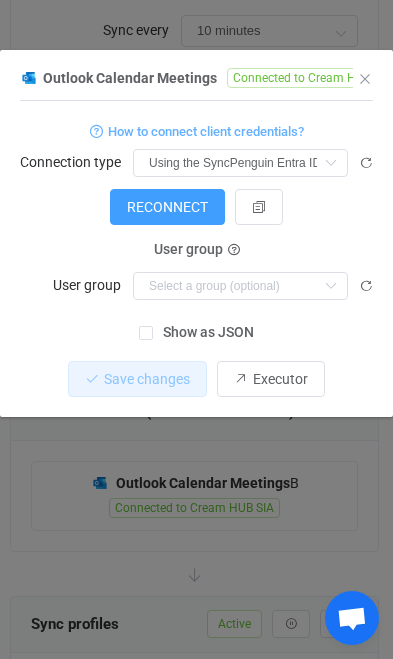click on "Outlook Calendar Meetings Connected  to Cream HUB SIA 1 { {
"connectionType": "default",
"tenantIdDefaultApp": "7ddb2057-0f0d-440e-9744-a8871e75dd59",
"accessToken": "***"
} Standard output:
Access token refresh (default application)
Output saved to the file
How to connect client credentials?
Connection type Using the SyncPenguin Entra ID app registration Using a custom Entra ID app registration Using the SyncPenguin Entra ID app registration RECONNECT RECONNECT RECONNECT Client credentials Tenant ID Client credentials Client ID Client credentials Client secret User group User group JMD ACC (jmdacc@[EXAMPLE.COM]) All Company (allcompany@[EXAMPLE.COM]) FU (fu@[EXAMPLE.COM]) SPANDA ACC (spandaacc@[EXAMPLE.COM]) DIGILEND (digilend@[EXAMPLE.COM]) JORDAN (jordan@[EXAMPLE.COM]) Riga (riga@[EXAMPLE.COM]) KIRIL (kiril@[EXAMPLE.COM]) ESKETIT SHAREPOINT (Esketit@[EXAMPLE.COM]) Finance & Legal team (FinanceLegalteam@[EXAMPLE.COM]) Esketit (CreamHUBSIA@[EXAMPLE.COM])" at bounding box center (196, 329) 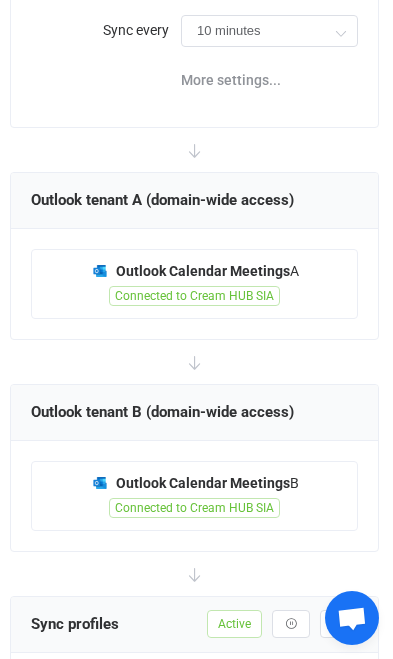 click on "Connected  to Cream HUB SIA" at bounding box center [194, 505] 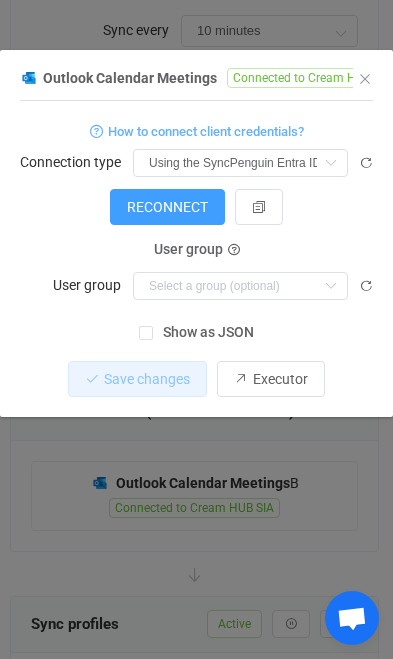 click on "Outlook Calendar Meetings Connected  to [EMAIL] 1 { {
"connectionType": "default",
"tenantIdDefaultApp": "5ebcf79e-6181-495d-8c95-026eca2ca2ea",
"accessToken": "***"
} Standard output:
Access token refresh (default application)
Output saved to the file
How to connect client credentials?
Connection type Using the SyncPenguin Entra ID app registration Using a custom Entra ID app registration Using the SyncPenguin Entra ID app registration RECONNECT RECONNECT RECONNECT Client credentials Tenant ID Client credentials Client ID Client credentials Client secret User group User group [COMPANY] ([EMAIL]) [COMPANY] ([EMAIL]) Additional settings User or room email
Nothing found or no access
Additional settings Calendar
Nothing found or no access
Show as JSON Save changes Done Executor" at bounding box center (196, 329) 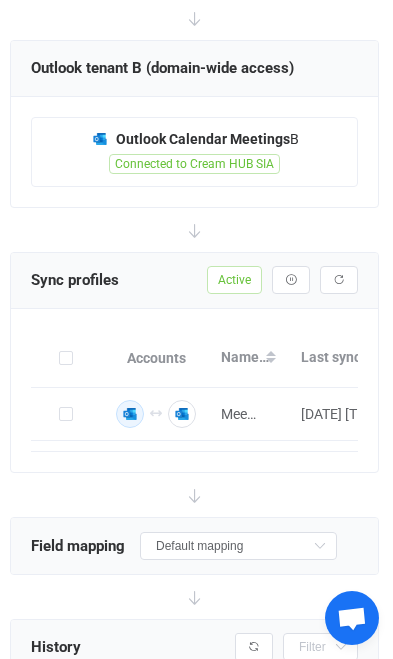 click at bounding box center [130, 414] 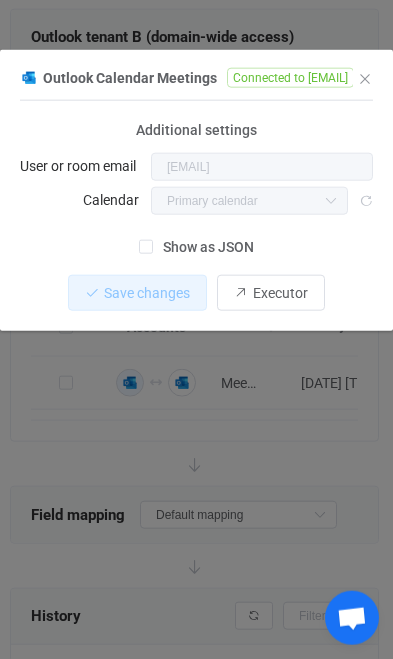 click on "Outlook Calendar Meetings Connected  to [EMAIL] 1 { {
"connectionType": "default",
"tenantIdDefaultApp": "[UUID]",
"accessToken": "***",
"userEmail": "[EMAIL]",
"userId": "[UUID]"
} Standard output:
Output saved to the file Connection type Using the SyncPenguin Entra ID app registration Using a custom Entra ID app registration Using the SyncPenguin Entra ID app registration RECONNECT RECONNECT RECONNECT Client credentials Tenant ID Client credentials Client ID Client credentials Client secret User group User group
Nothing found or no access
Additional settings User or room email [EMAIL] Calendar Calendar Show as JSON Save changes Done Executor" at bounding box center (196, 329) 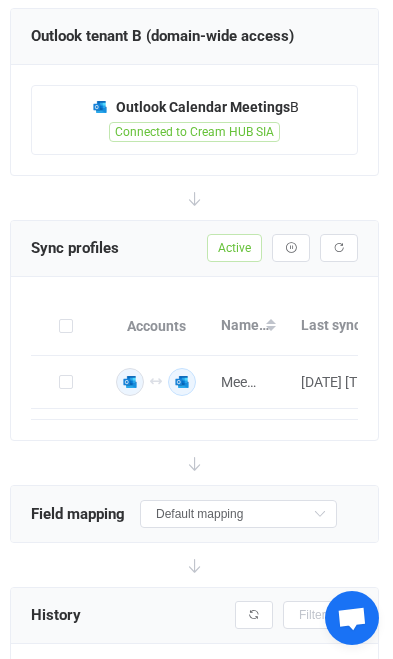 click at bounding box center (182, 382) 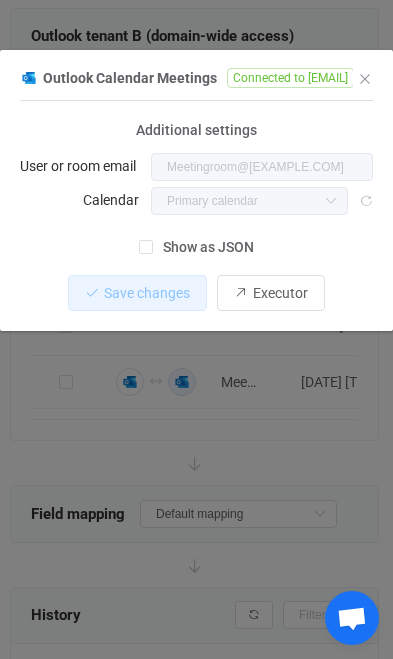 click on "Outlook Calendar Meetings Connected  to Meetingroom@[EXAMPLE.COM] 1 { {
"connectionType": "default",
"tenantIdDefaultApp": "5ebcf79e-6181-495d-8c95-026eca2ca2ea",
"accessToken": "***",
"userEmail": "Meetingroom@[EXAMPLE.COM]",
"userId": "c3d12df3-1736-4784-b8d3-a3cfffca2635"
} Standard output:
Access token refresh (default application)
Output saved to the file Connection type Using the SyncPenguin Entra ID app registration Using a custom Entra ID app registration Using the SyncPenguin Entra ID app registration RECONNECT RECONNECT RECONNECT Client credentials Tenant ID Client credentials Client ID Client credentials Client secret User group User group
Nothing found or no access
Additional settings User or room email Meetingroom@[EXAMPLE.COM] Calendar Calendar Show as JSON Save changes Done Executor" at bounding box center (196, 329) 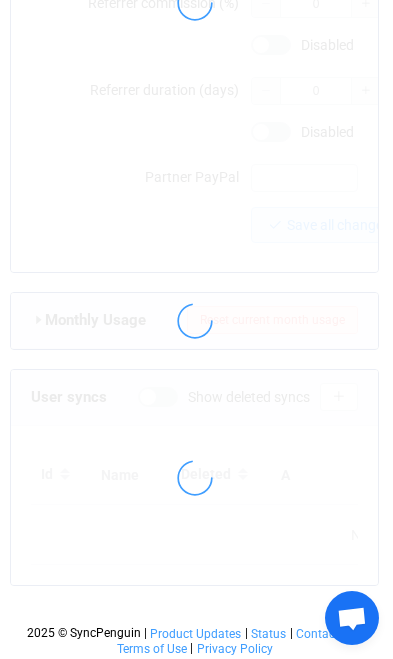 type on "[EMAIL]" 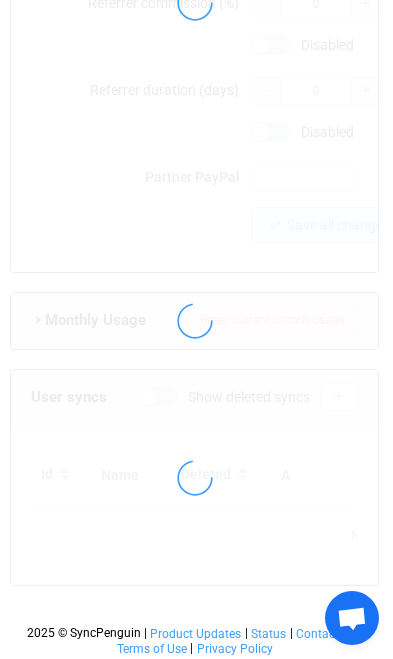 type on "[FIRST] [LAST]" 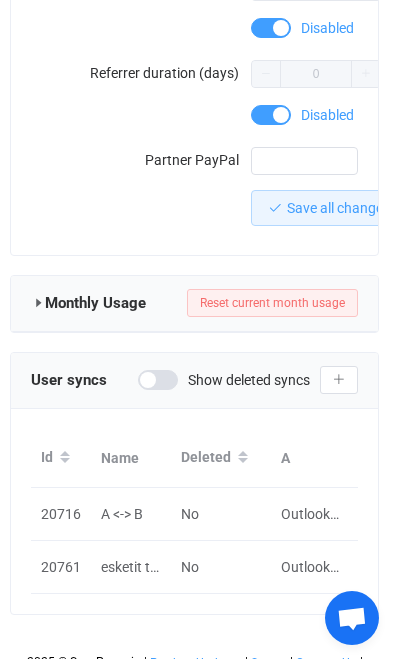 scroll, scrollTop: 2203, scrollLeft: 0, axis: vertical 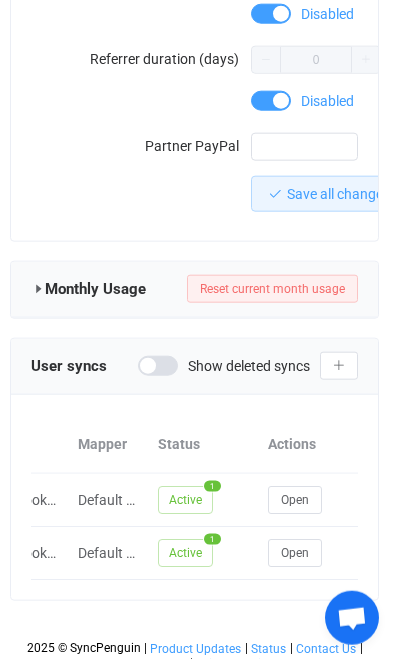 click on "Open" at bounding box center (295, 500) 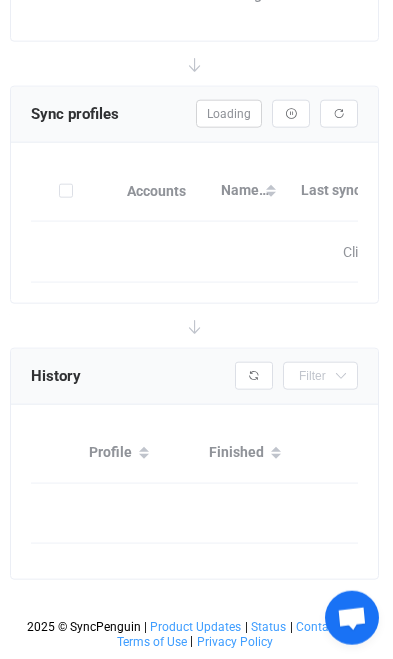 scroll, scrollTop: 0, scrollLeft: 0, axis: both 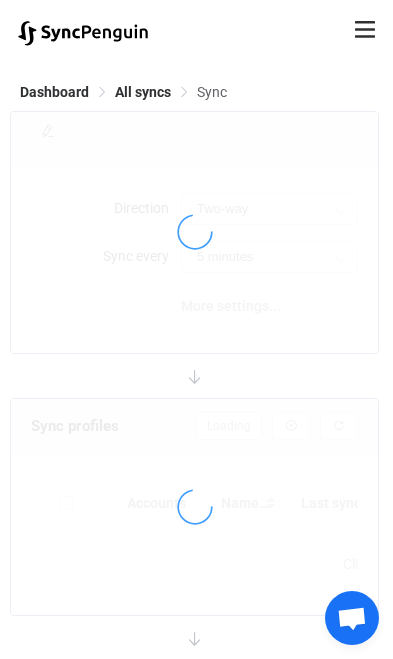 type on "10 minutes" 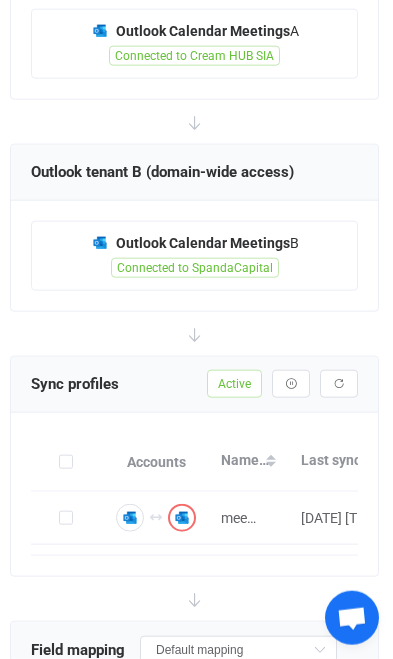 scroll, scrollTop: 467, scrollLeft: 0, axis: vertical 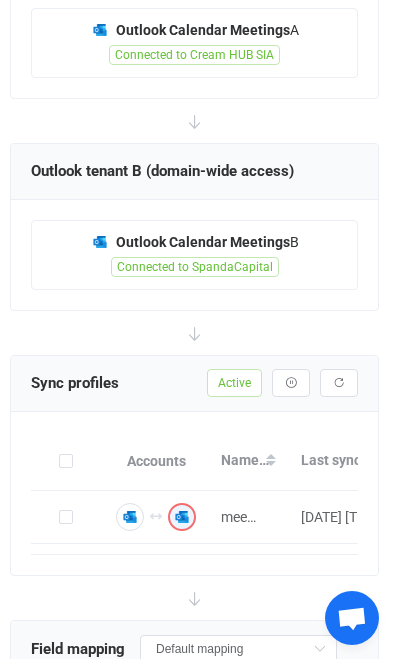 click at bounding box center (182, 517) 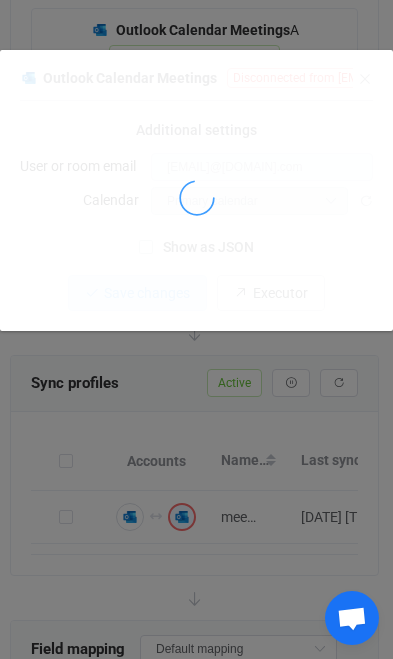 click on "Outlook Calendar Meetings Disconnected  from [EMAIL] 1 { {
"connectionType": "default",
"tenantIdDefaultApp": "9b8f1702-d4e9-49c2-b64e-d32be696c0b7",
"accessToken": "***",
"userEmail": "[EMAIL]",
"userId": "[EMAIL]"
} Standard output:
Unable to load user ID
{
error: {
code: 'Request_ResourceNotFound',
message: "Resource '[EMAIL]' does not exist or one of its queried reference-property objects are not present.",
innerError: {
date: '2025-08-01T10:46:41',
'request-id': '63cc77ba-dee0-462b-8273-f8f9eb814f86',
'client-request-id': '63cc77ba-dee0-462b-8273-f8f9eb814f86'
}
}
}
Output saved to the file Connection type Using the SyncPenguin Entra ID app registration Using a custom Entra ID app registration Using the SyncPenguin Entra ID app registration RECONNECT RECONNECT RECONNECT Client credentials Tenant ID Client credentials Client ID Client credentials Client secret User group User group Done" at bounding box center [196, 329] 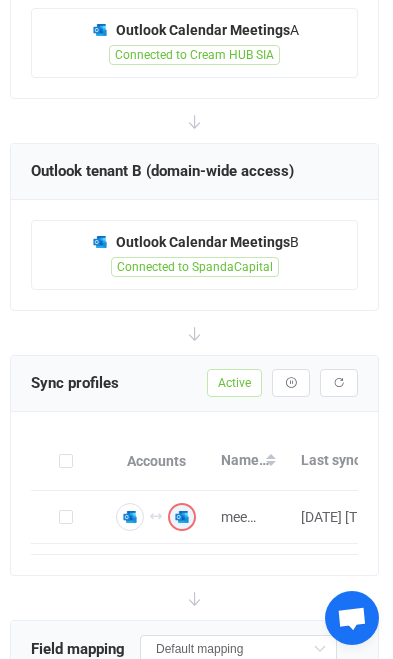 click at bounding box center (182, 517) 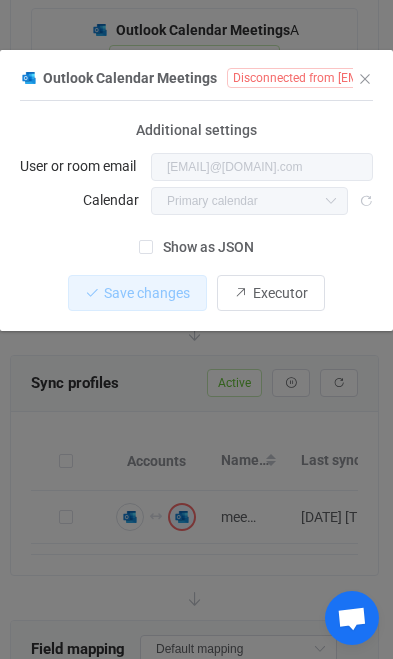 click on "Outlook Calendar Meetings Disconnected  from [EMAIL] 1 { {
"connectionType": "default",
"tenantIdDefaultApp": "[UUID]",
"accessToken": "***",
"userEmail": "[EMAIL]",
"userId": "[EMAIL]"
} Connection type Using the SyncPenguin Entra ID app registration Using a custom Entra ID app registration Using the SyncPenguin Entra ID app registration RECONNECT RECONNECT RECONNECT Client credentials Tenant ID Client credentials Client ID Client credentials Client secret User group User group
Nothing found or no access
Additional settings User or room email [EMAIL] Calendar Calendar Show as JSON Save changes Done Executor" at bounding box center (196, 329) 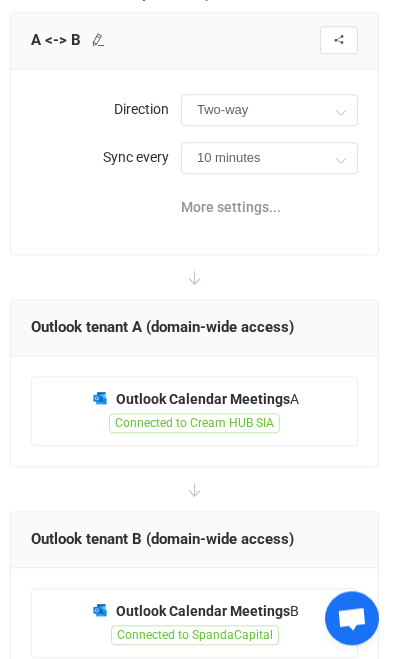 scroll, scrollTop: 0, scrollLeft: 0, axis: both 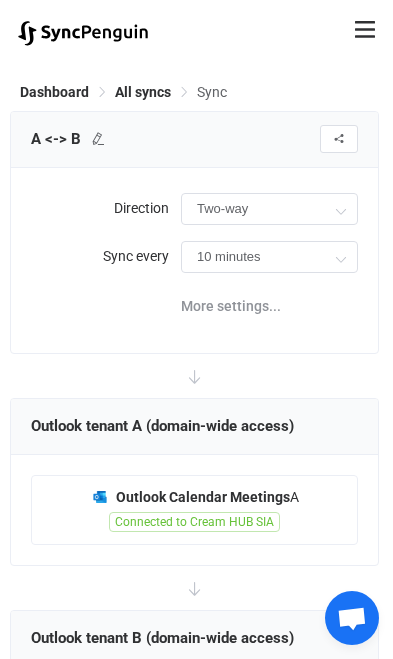click 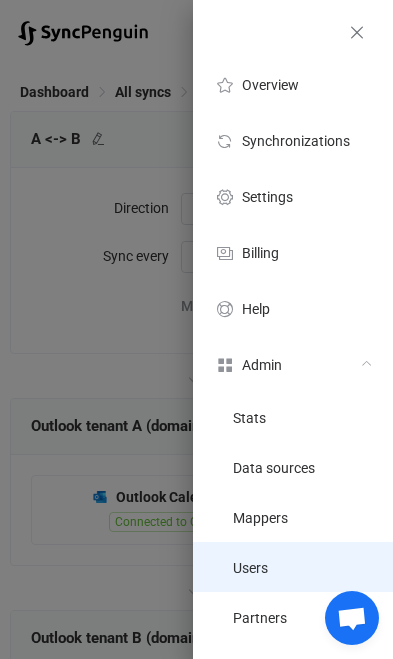 click on "Users" at bounding box center [293, 567] 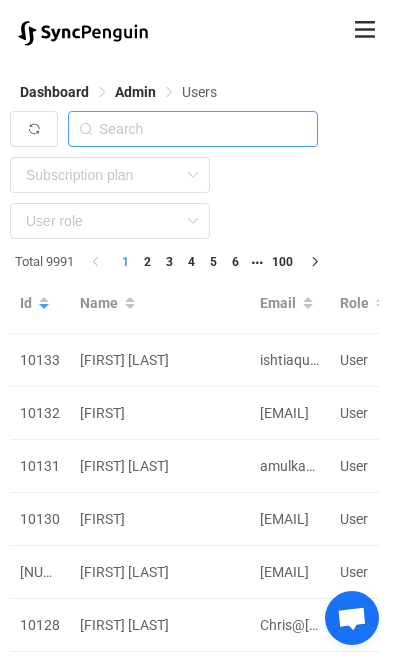 click at bounding box center [193, 129] 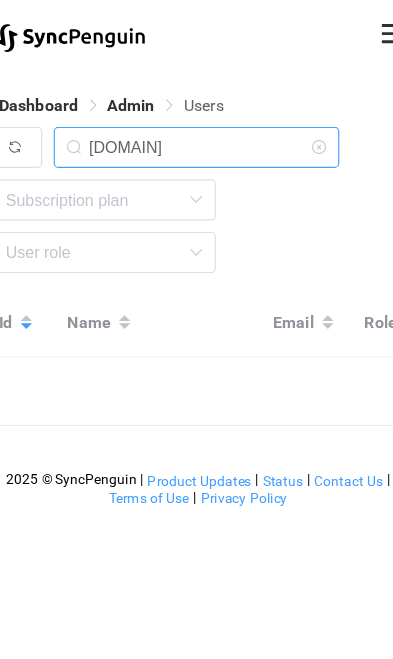 type on "[DOMAIN]" 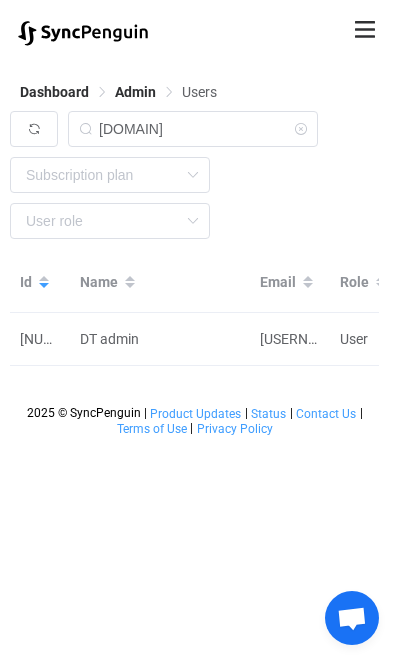 scroll, scrollTop: 0, scrollLeft: 102, axis: horizontal 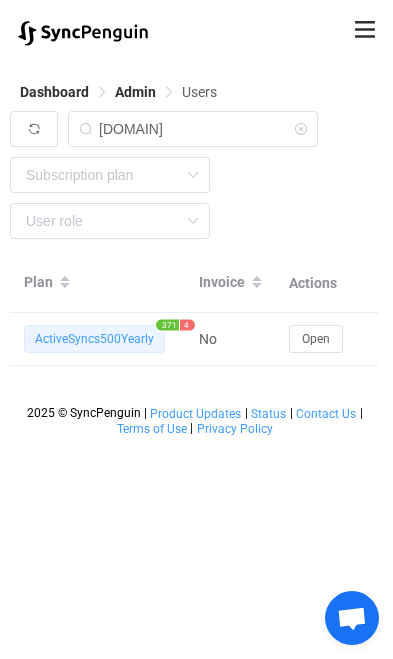 click on "Open" at bounding box center (316, 339) 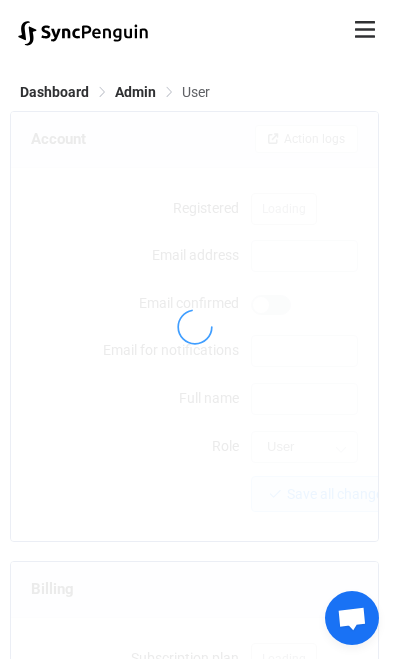 type on "[USERNAME]@[DOMAIN].com" 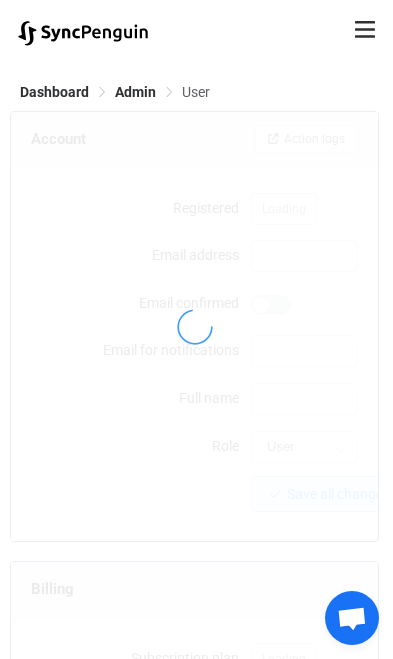 type on "DT admin" 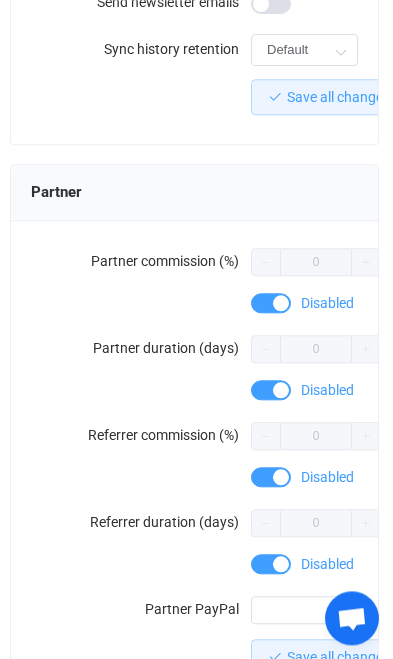 scroll, scrollTop: 2193, scrollLeft: 0, axis: vertical 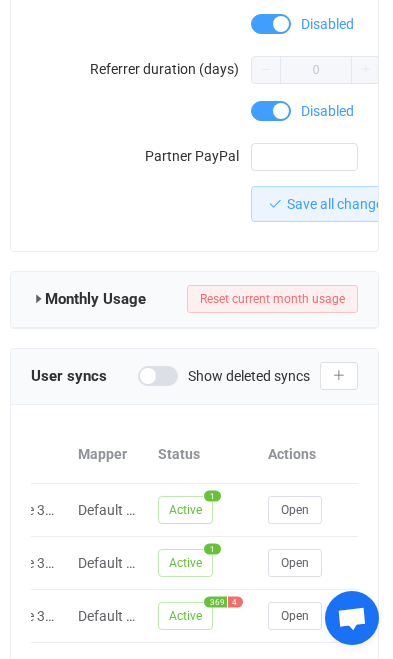 click on "Open" at bounding box center (295, 616) 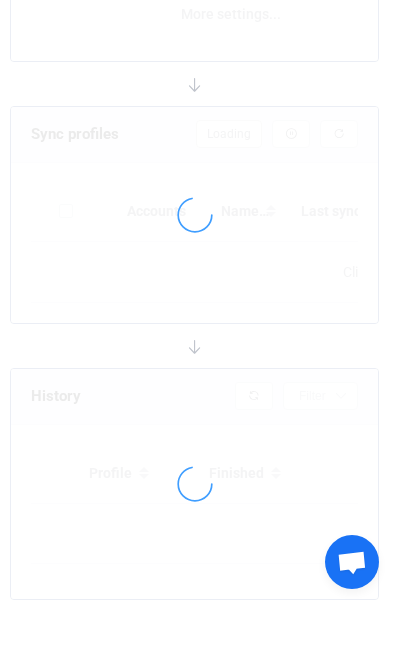 scroll, scrollTop: 297, scrollLeft: 0, axis: vertical 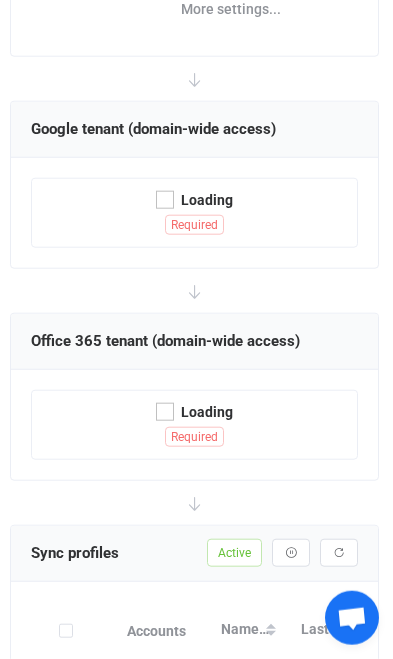 type on "10 minutes" 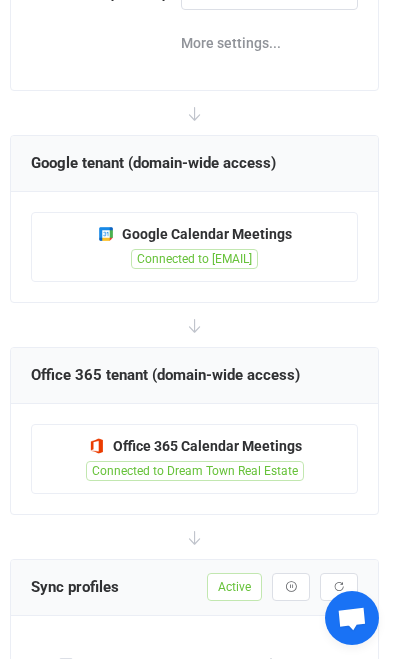 scroll, scrollTop: 0, scrollLeft: 0, axis: both 